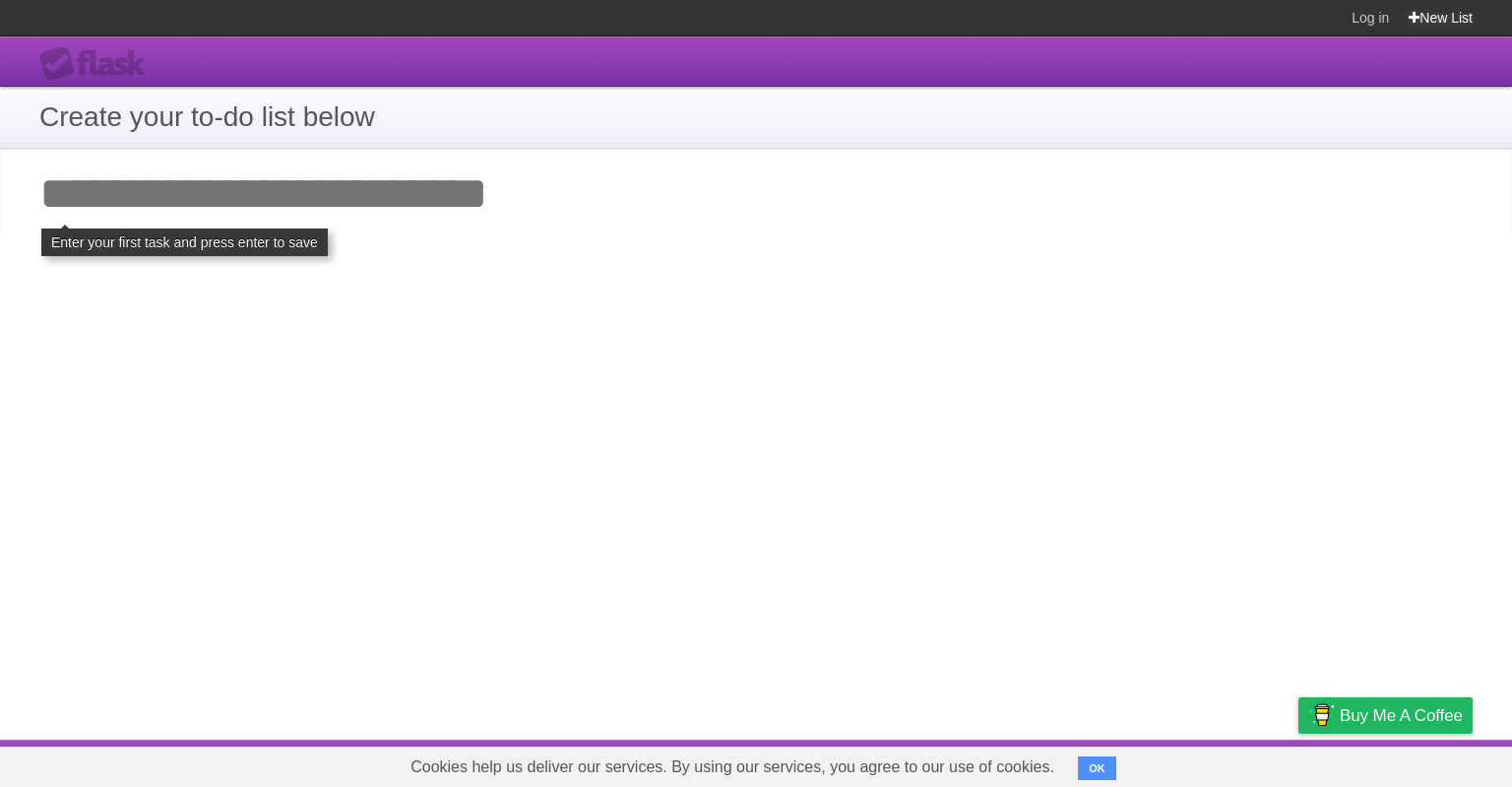 scroll, scrollTop: 0, scrollLeft: 0, axis: both 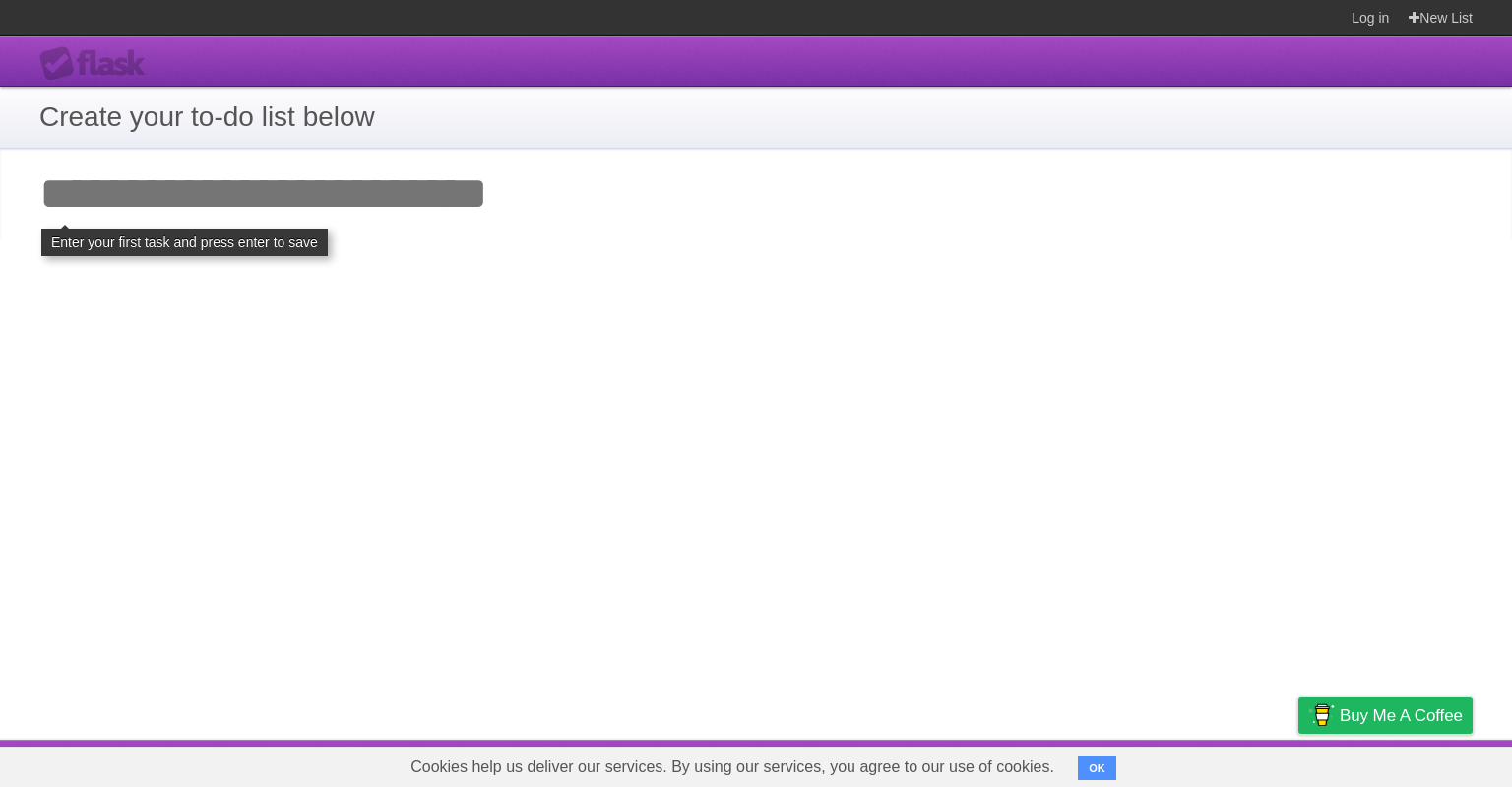 click on "Log in
New List" at bounding box center [1402, 18] 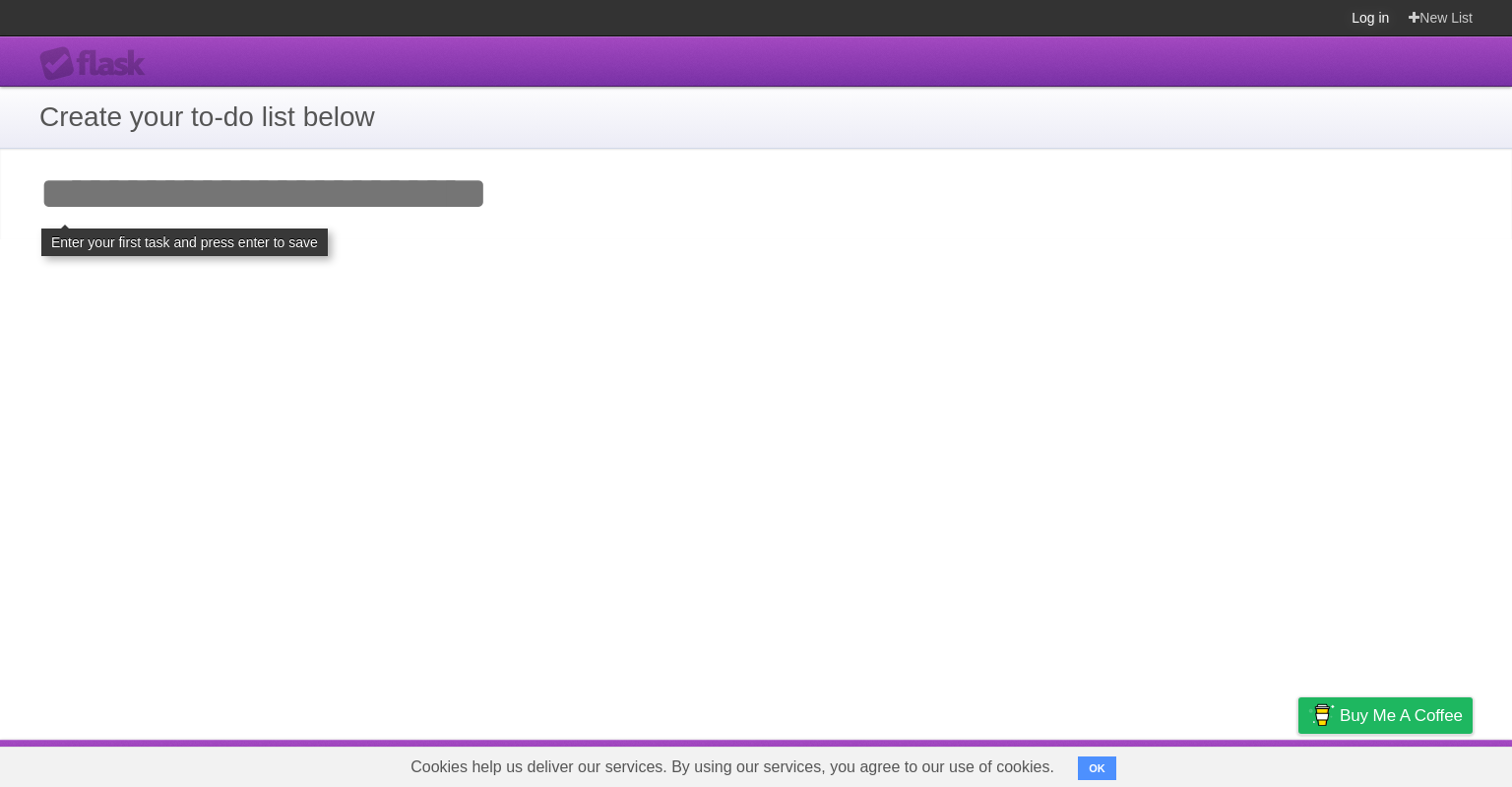 click on "Log in" at bounding box center (1370, 18) 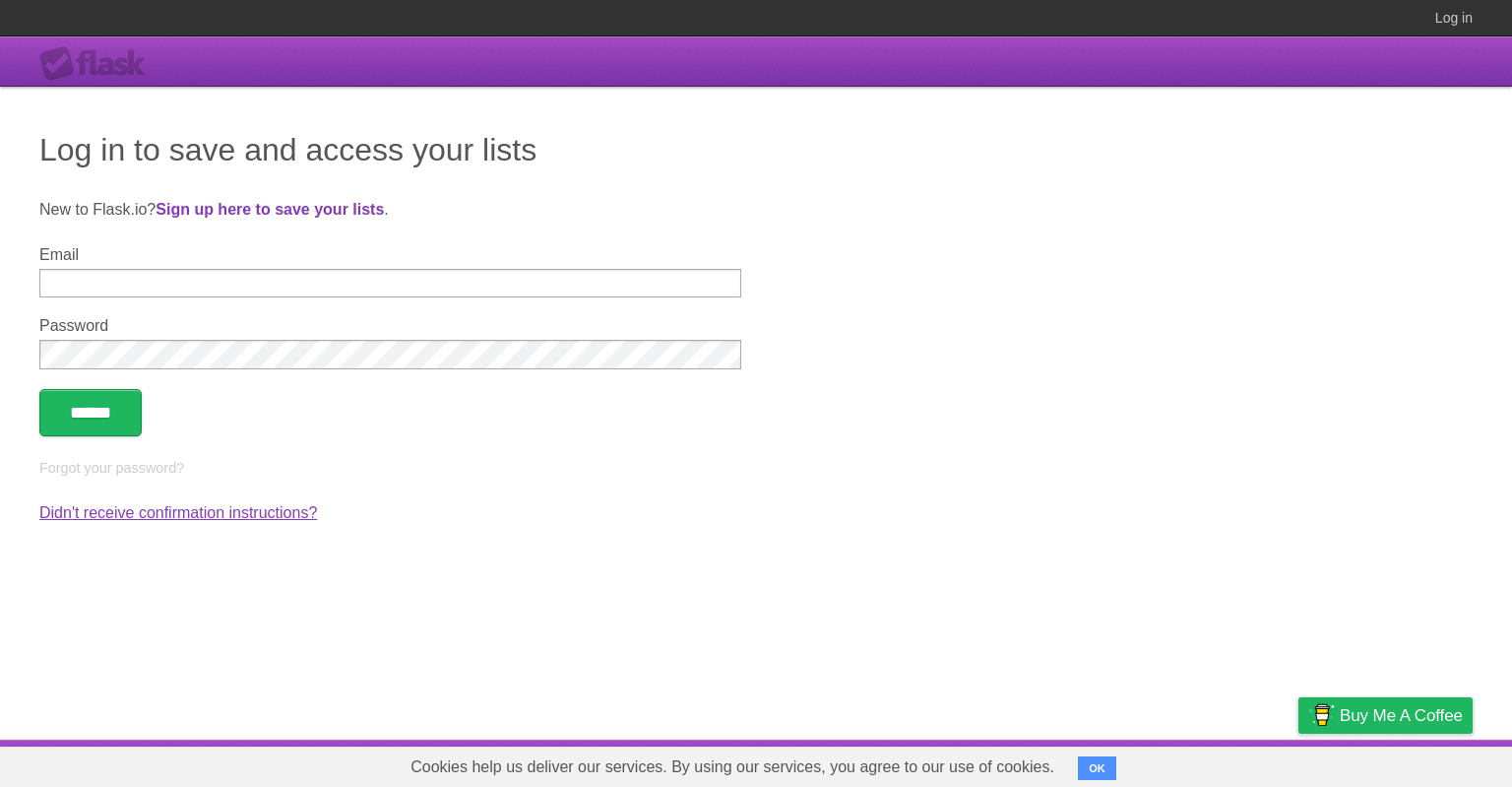 click on "Didn't receive confirmation instructions?" at bounding box center (178, 512) 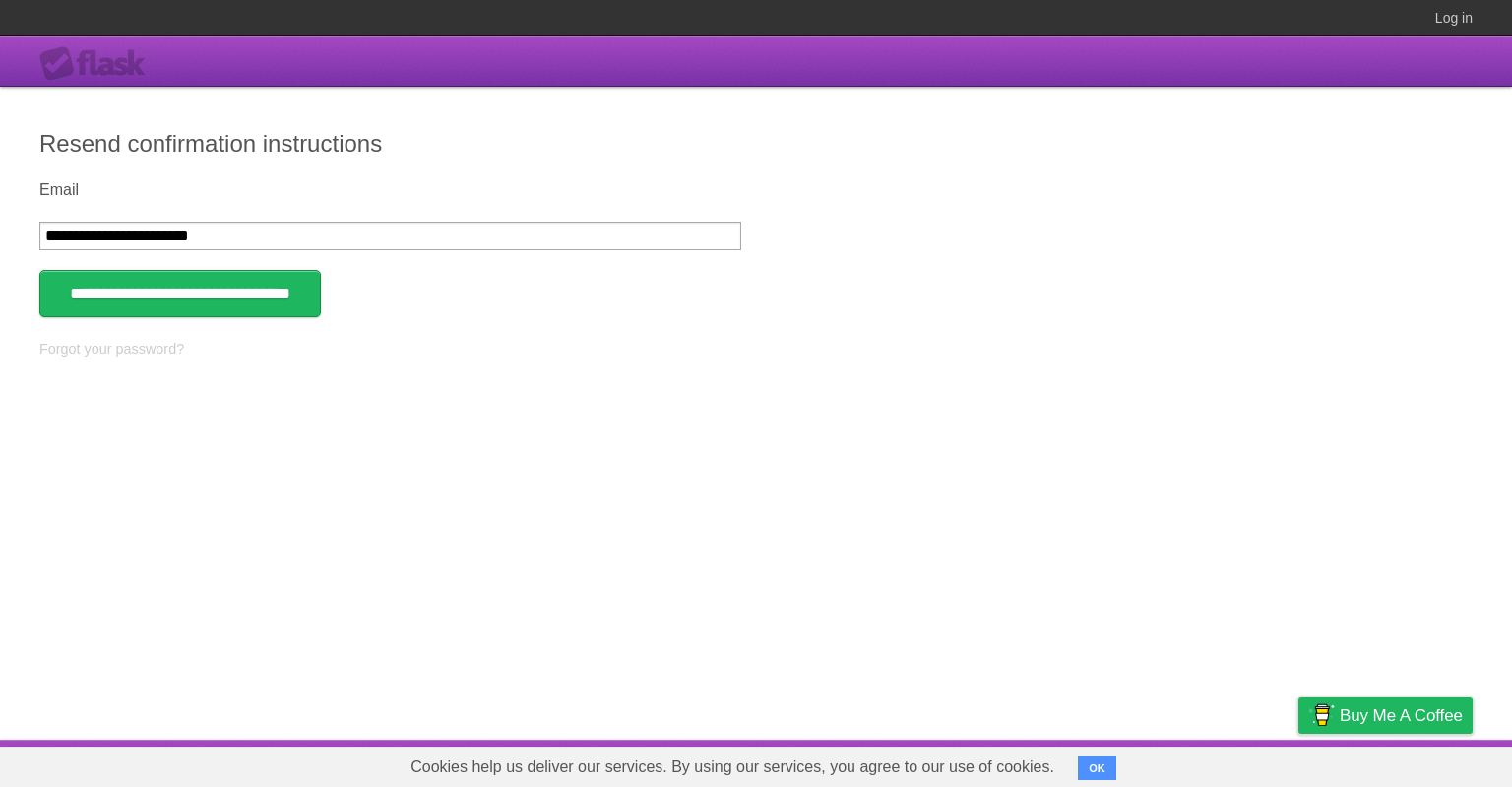 type on "**********" 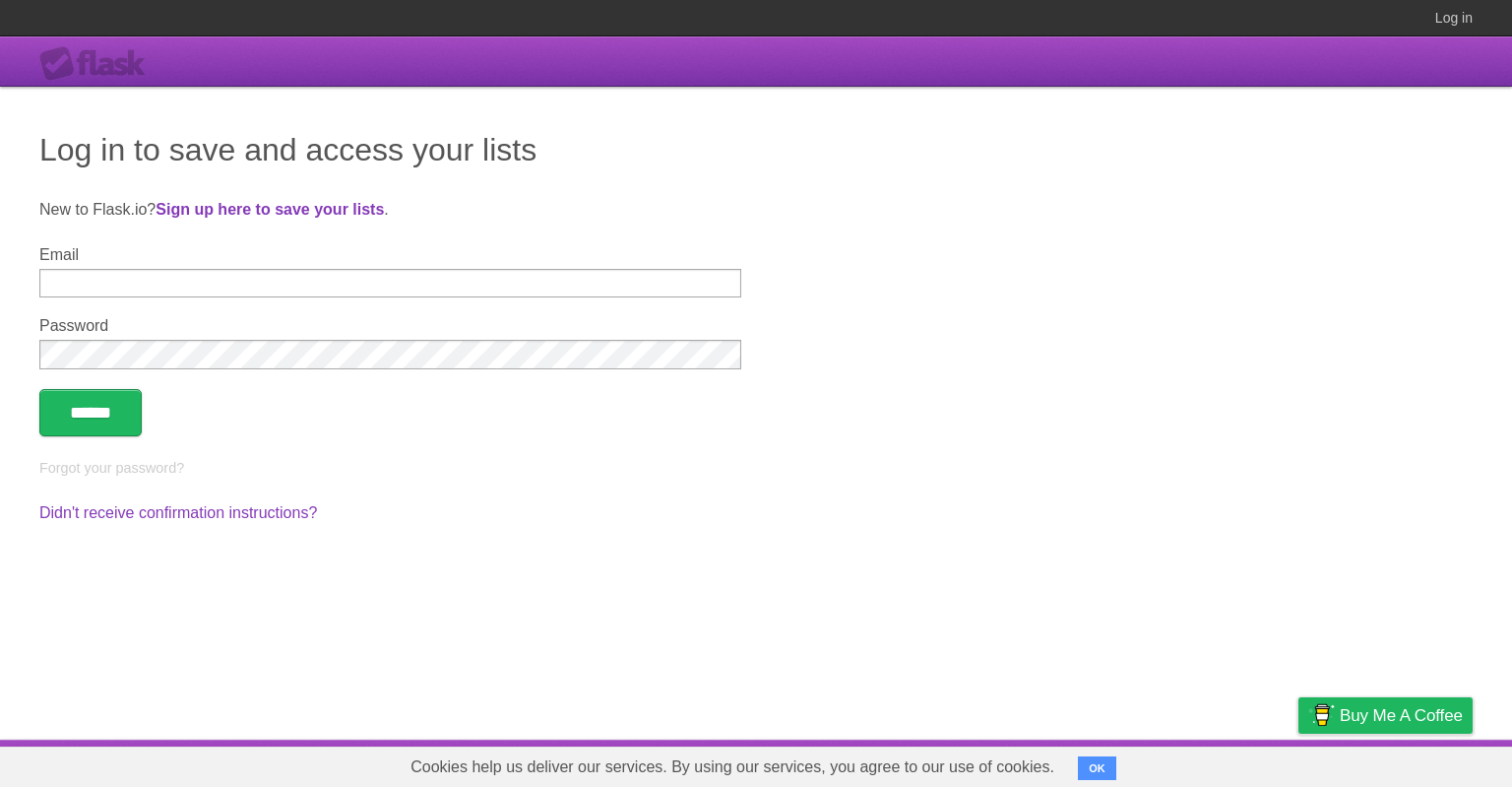 click on "Sign up here to save your lists" at bounding box center (270, 209) 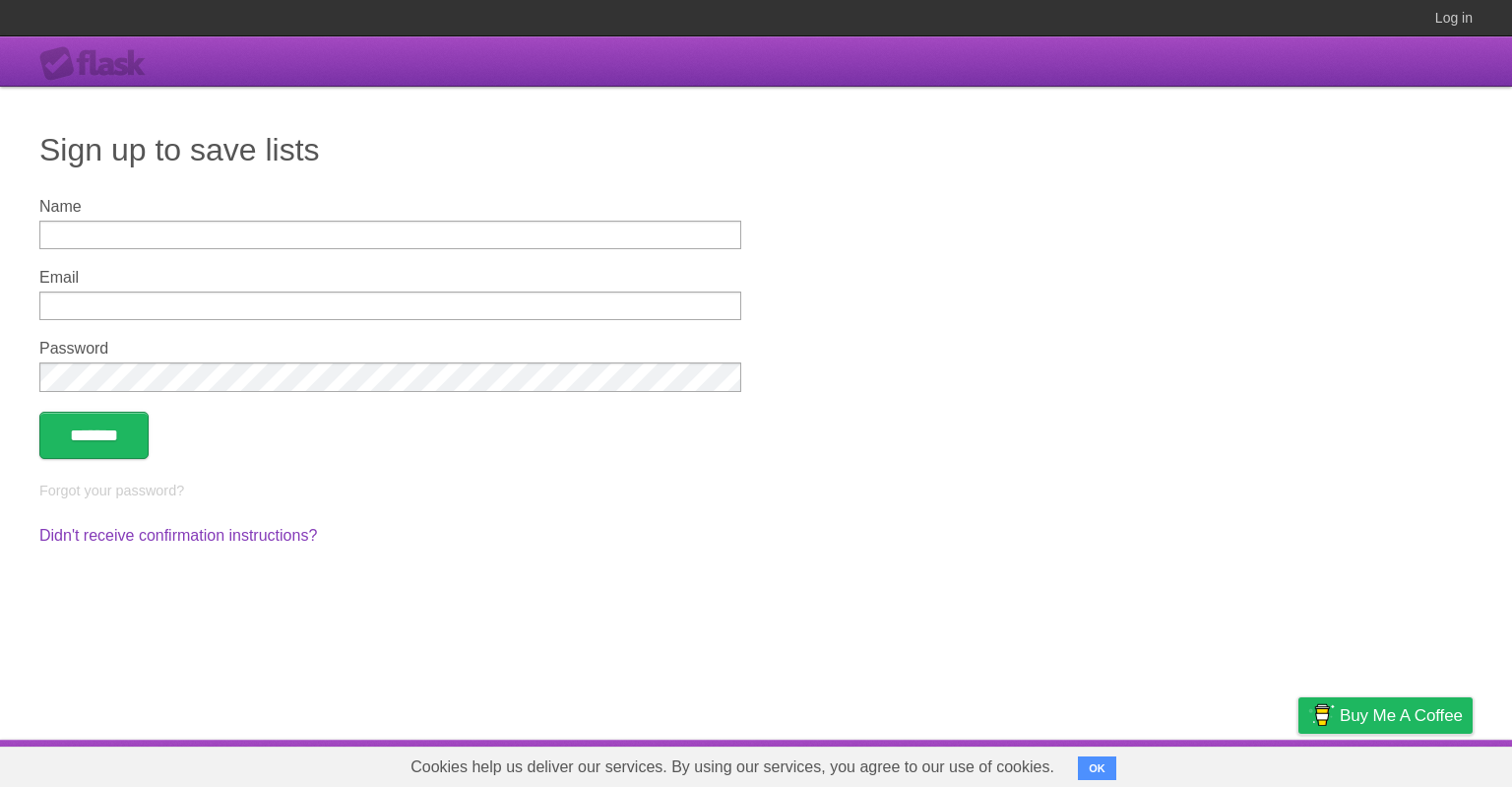 click on "Name
Email
Password
*******" at bounding box center (756, 328) 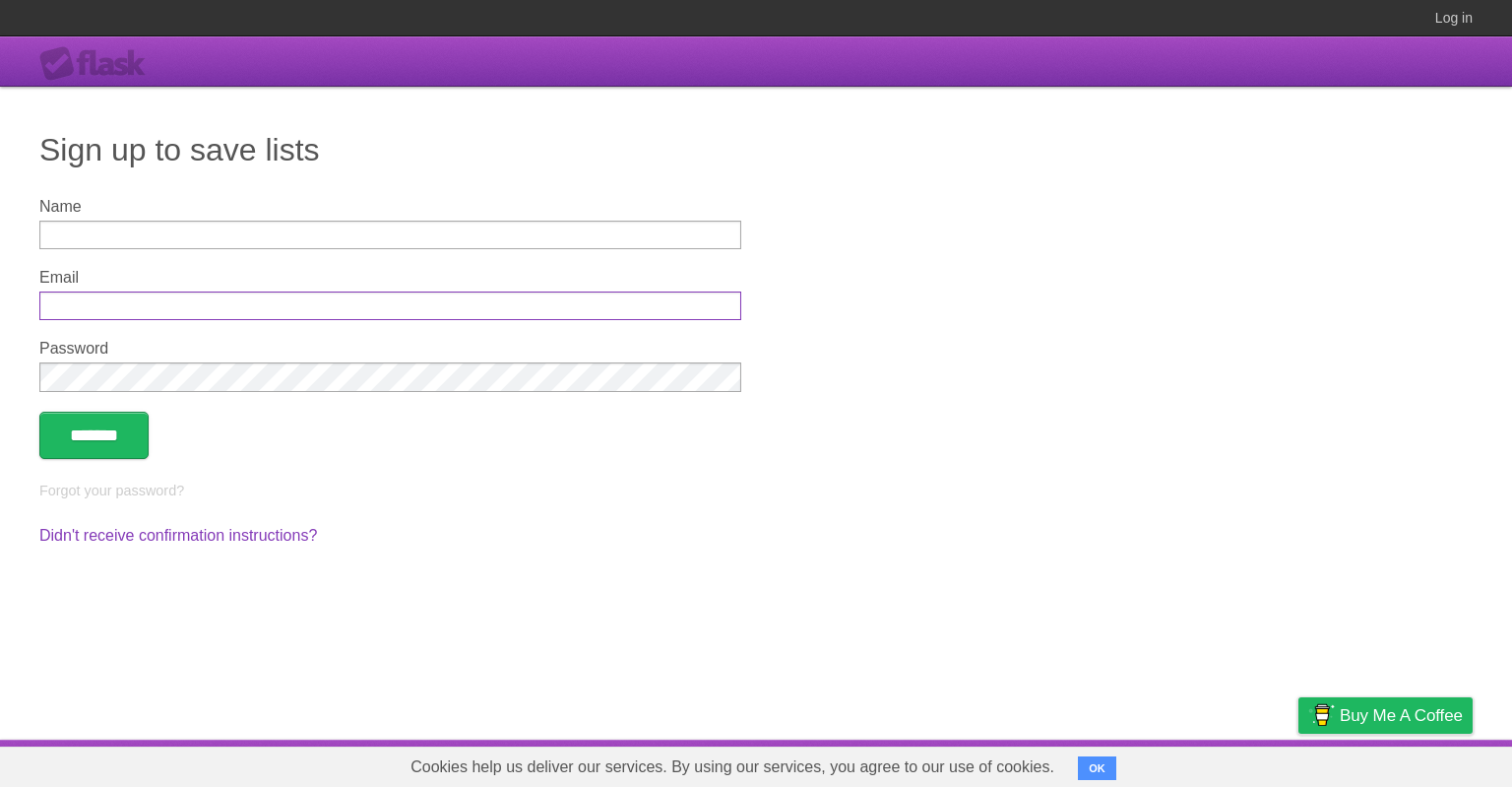 click on "Email" at bounding box center [390, 305] 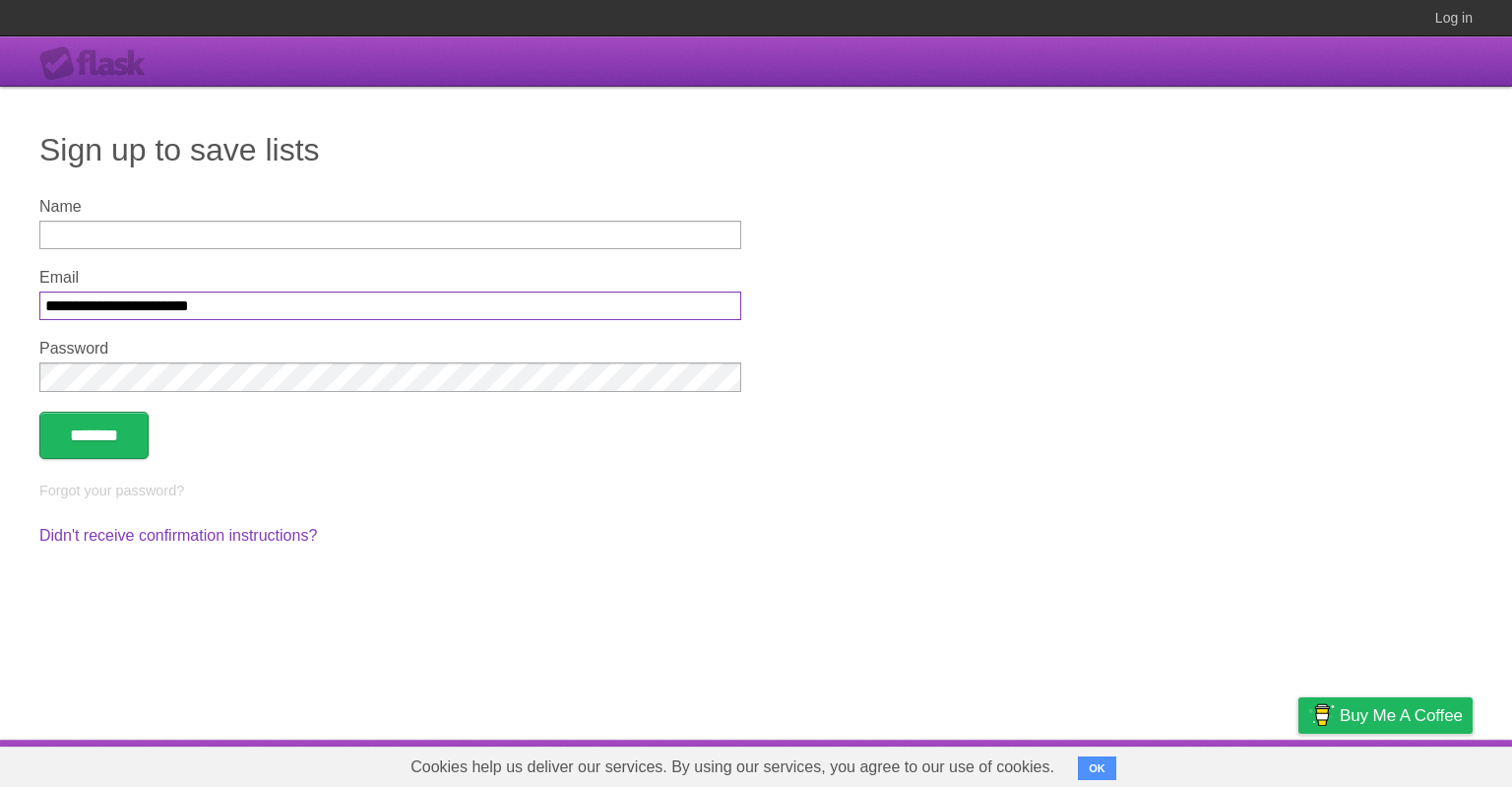 type on "**********" 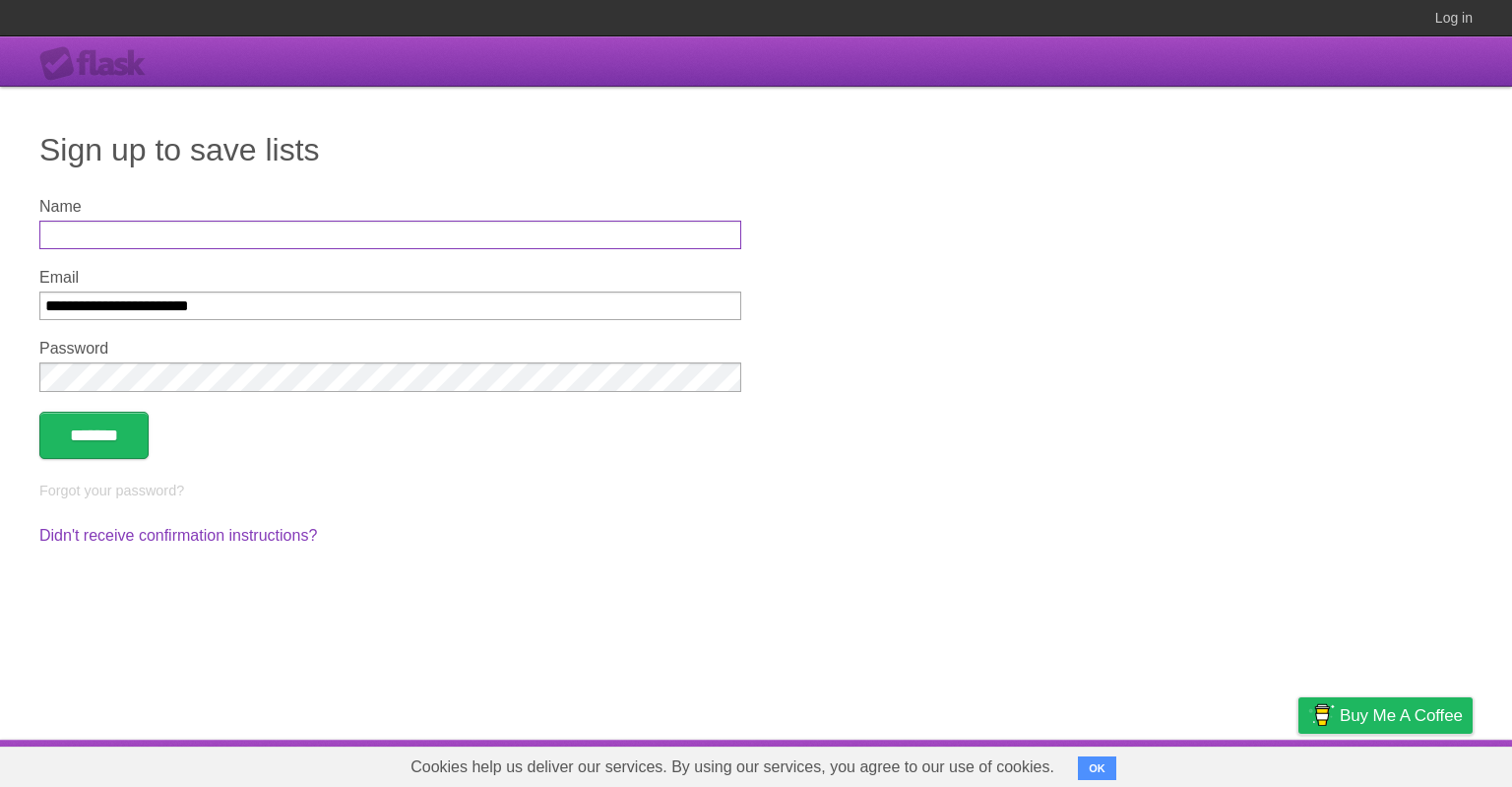click on "Name" at bounding box center [390, 234] 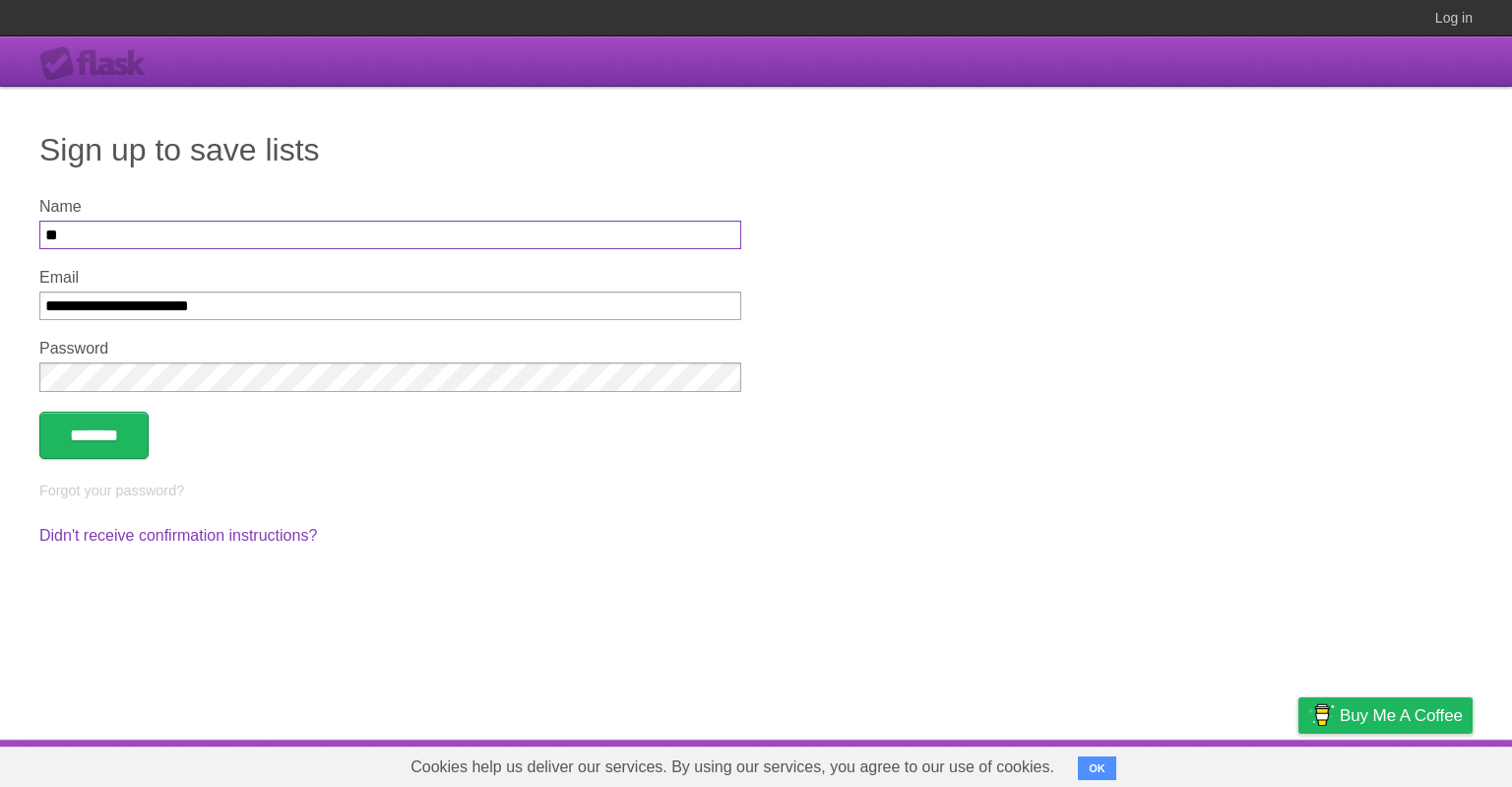 type on "**" 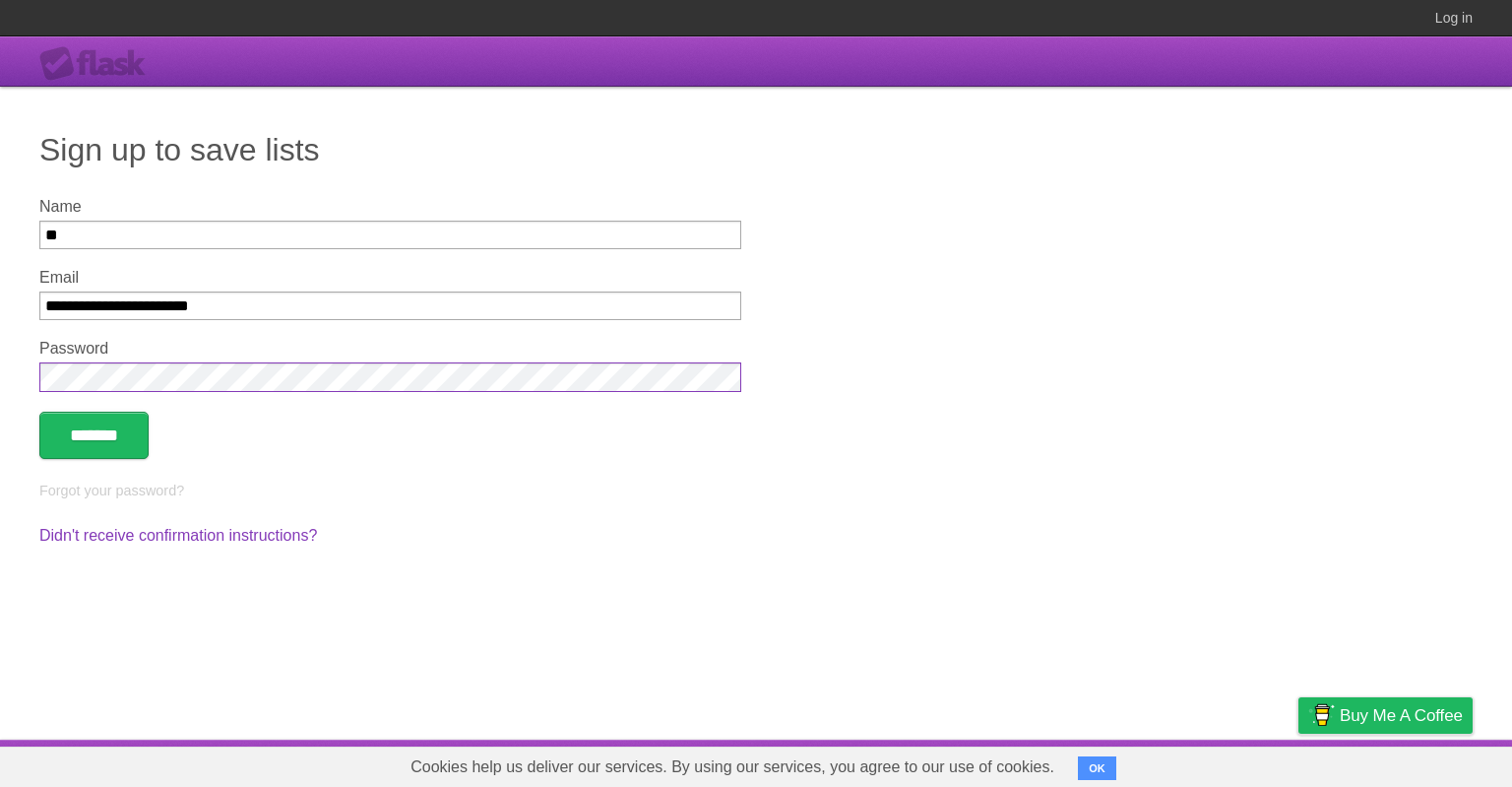 click on "*******" at bounding box center (94, 435) 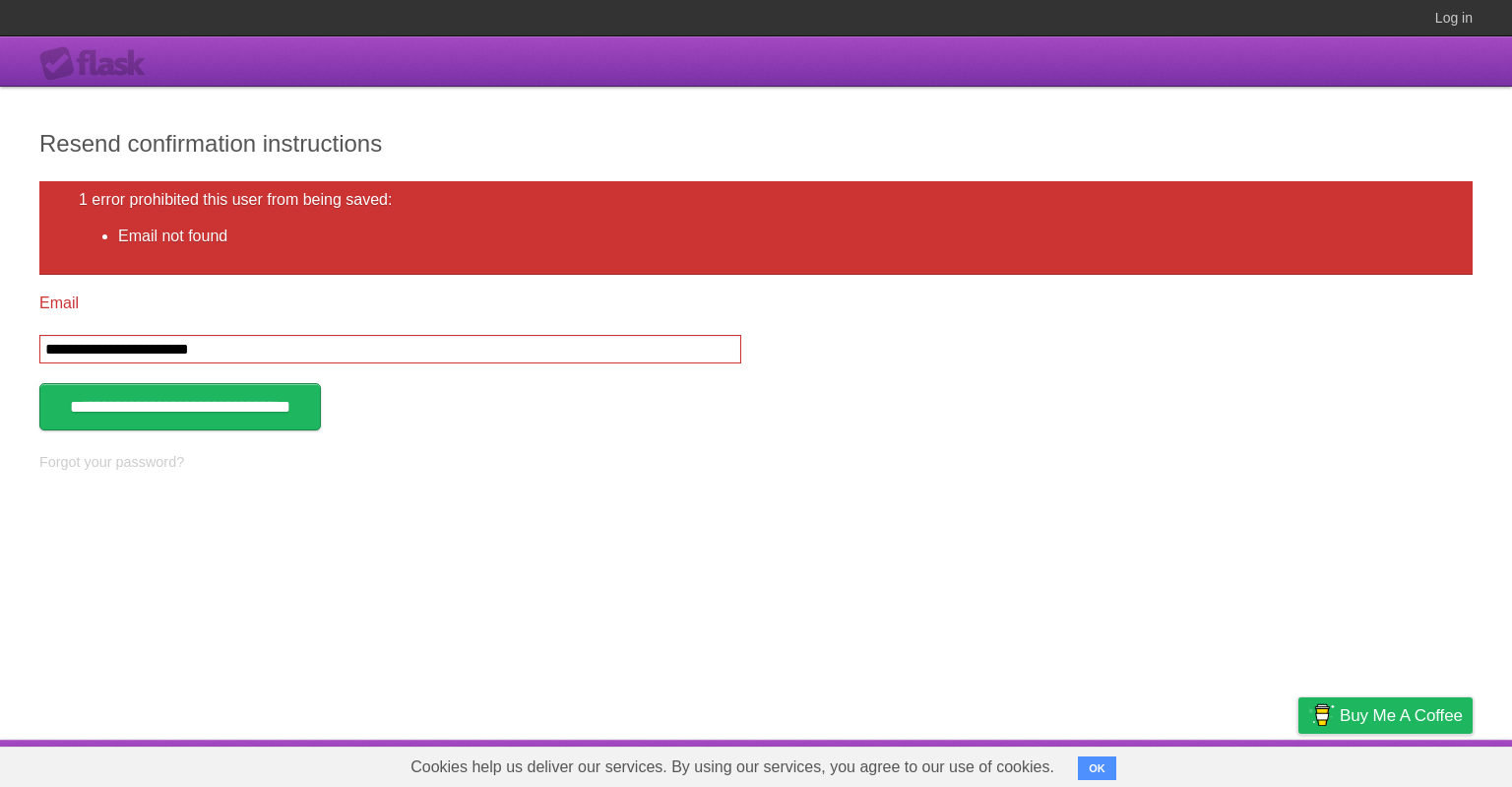 scroll, scrollTop: 0, scrollLeft: 0, axis: both 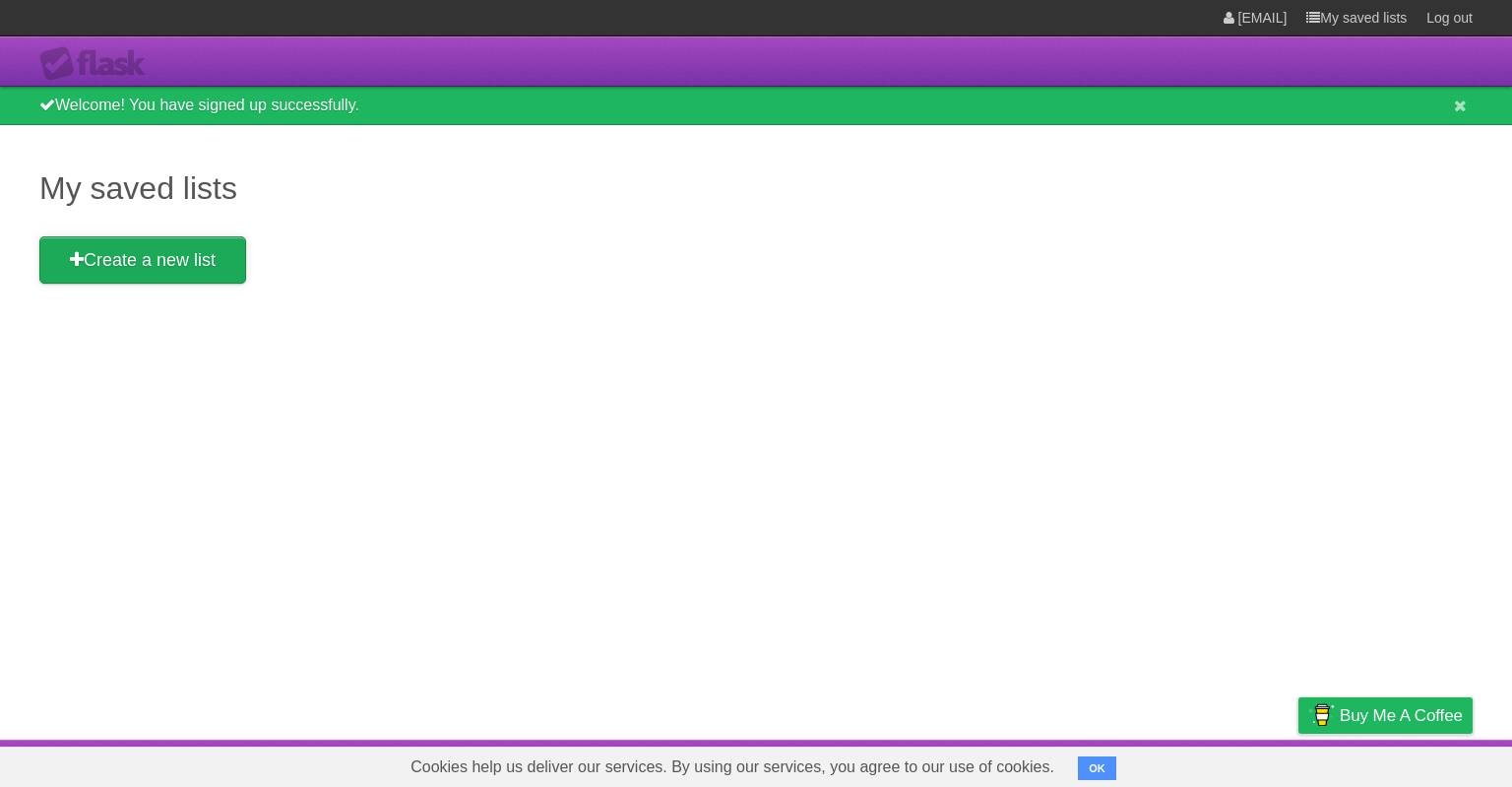 click on "Create a new list" at bounding box center [143, 260] 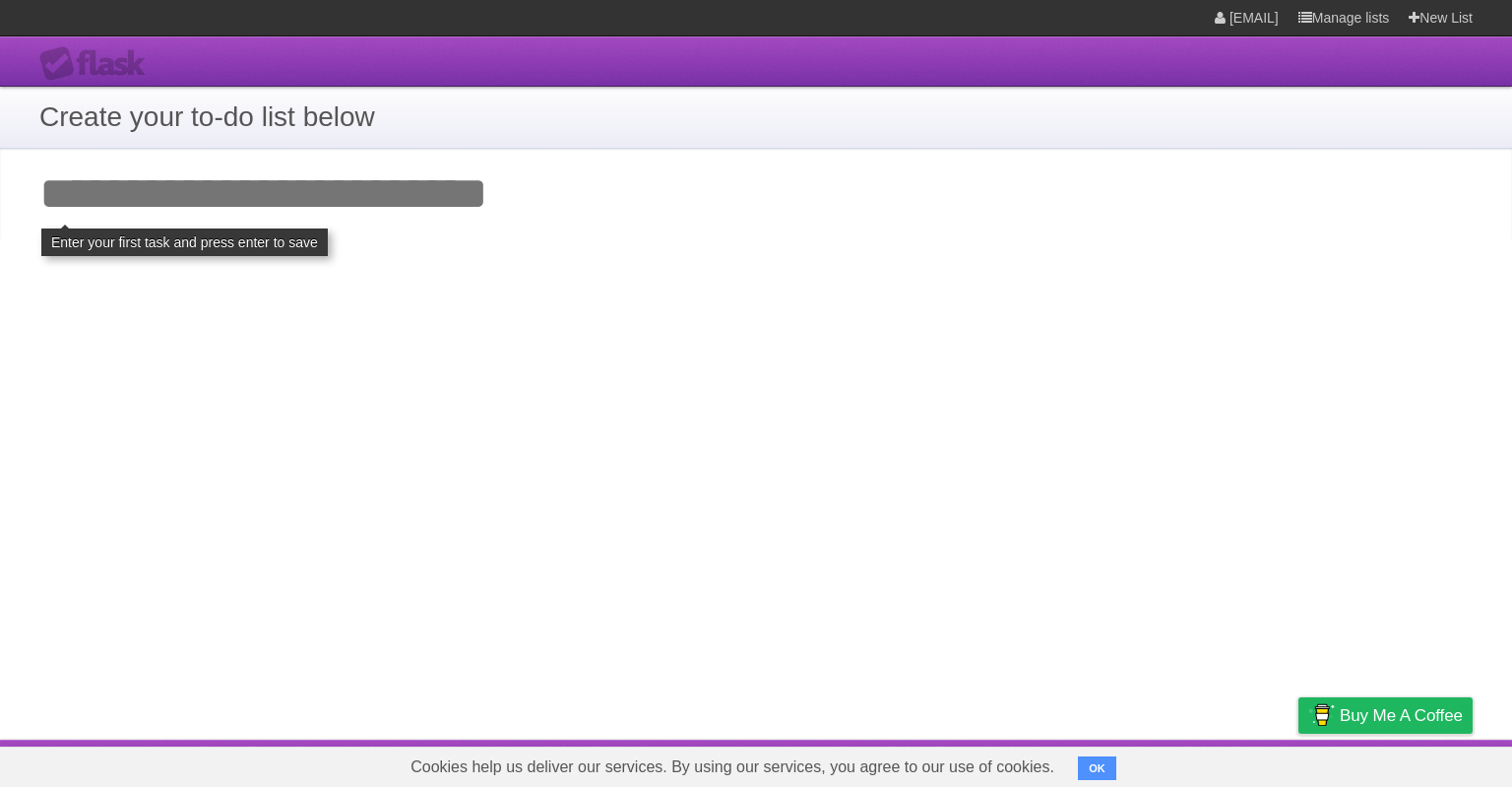 click on "Create your to-do list below" at bounding box center (756, 117) 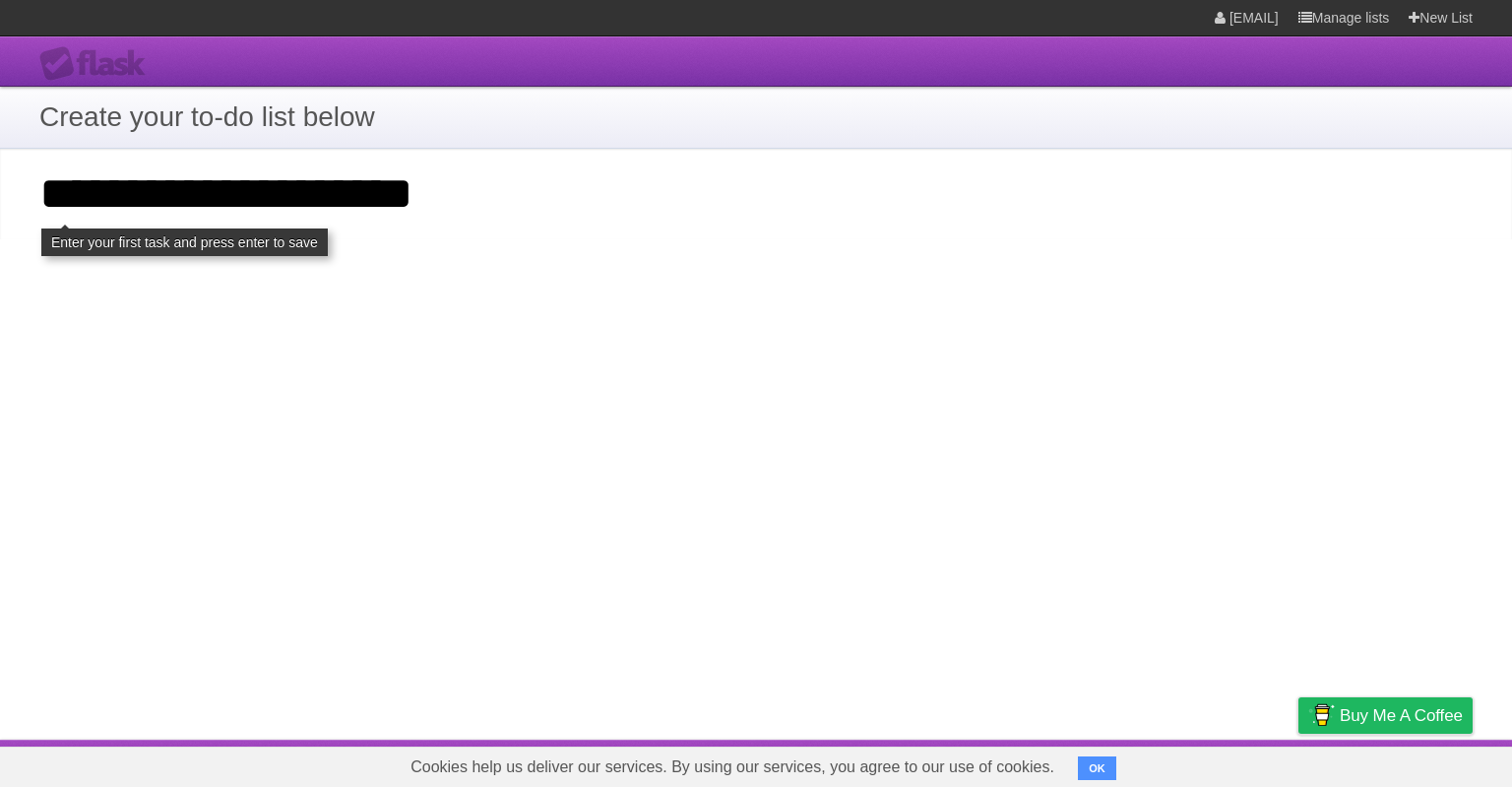 type on "**********" 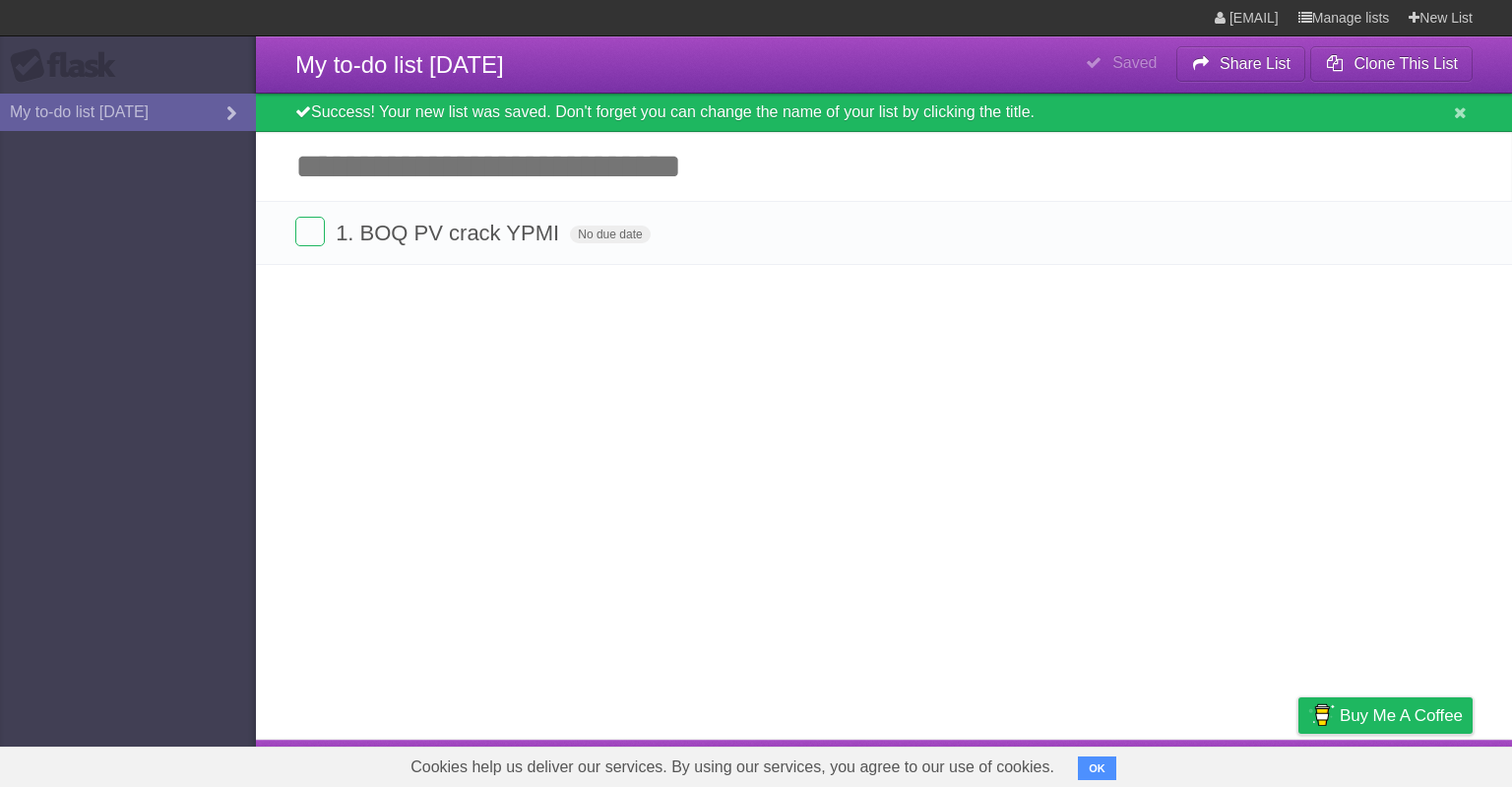 scroll, scrollTop: 0, scrollLeft: 0, axis: both 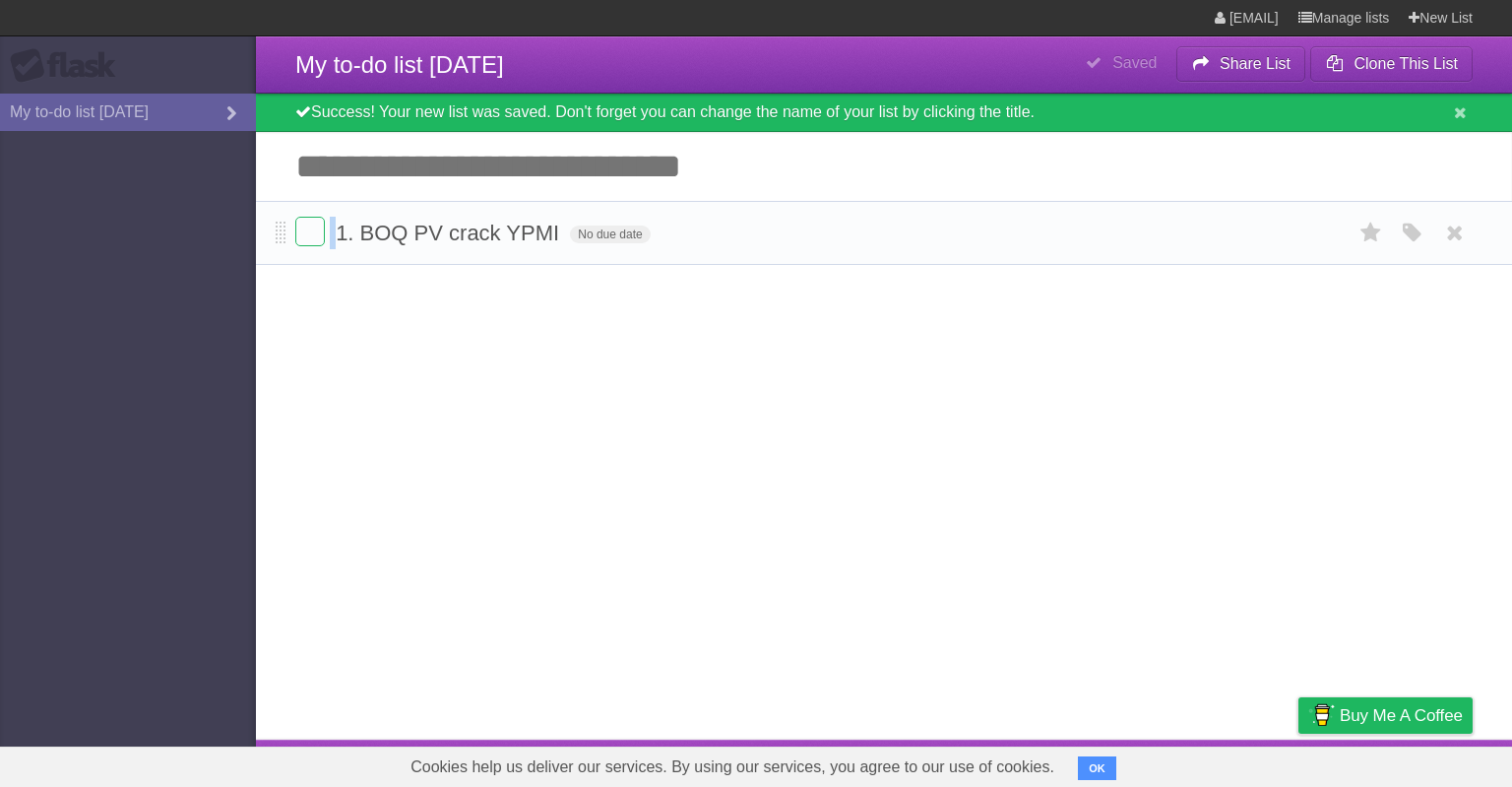 click on "1. BOQ PV crack YPMI
No due date
White
Red
Blue
Green
Purple
Orange" at bounding box center (884, 232) 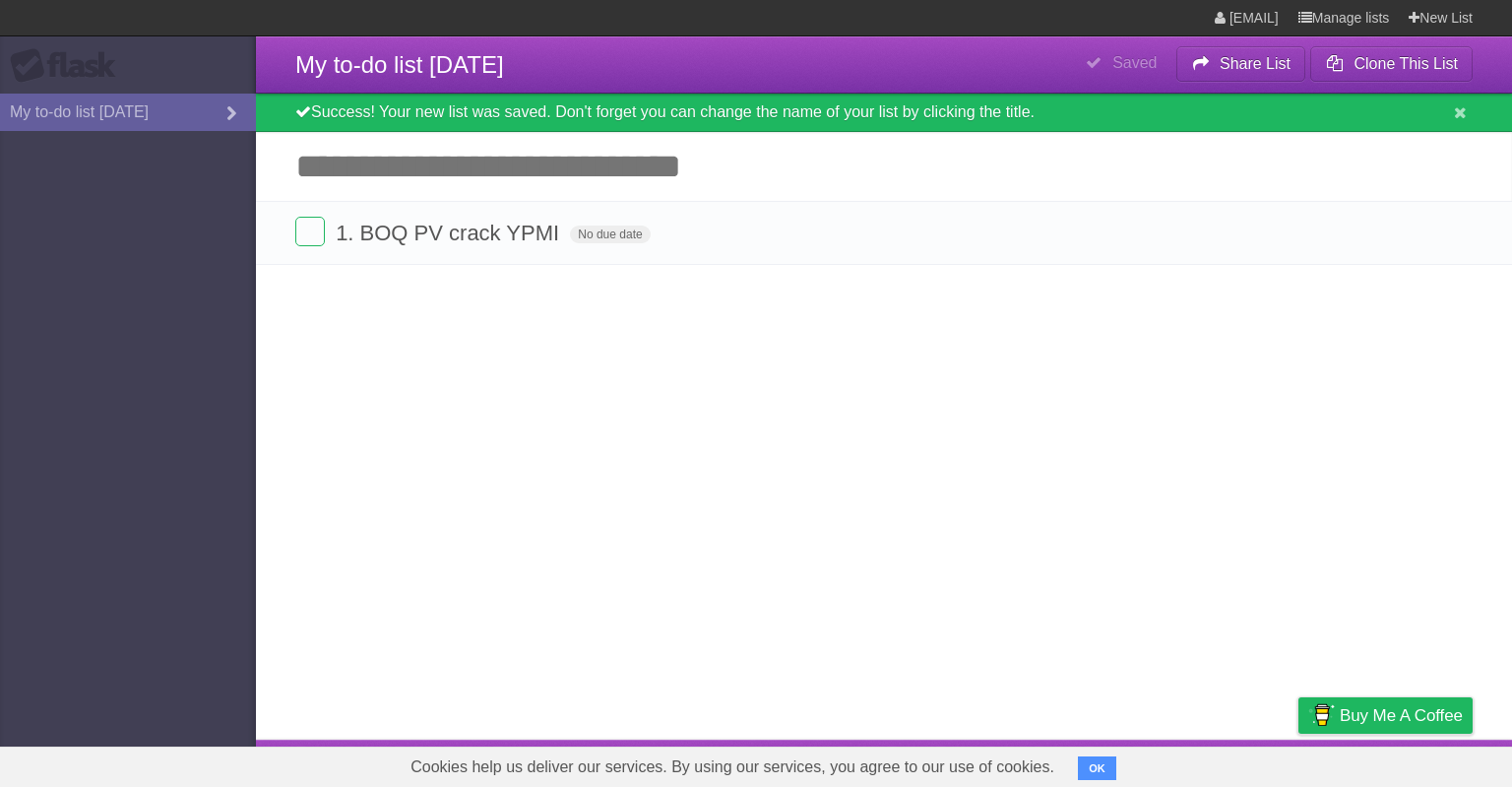 click on "**********" at bounding box center [756, 369] 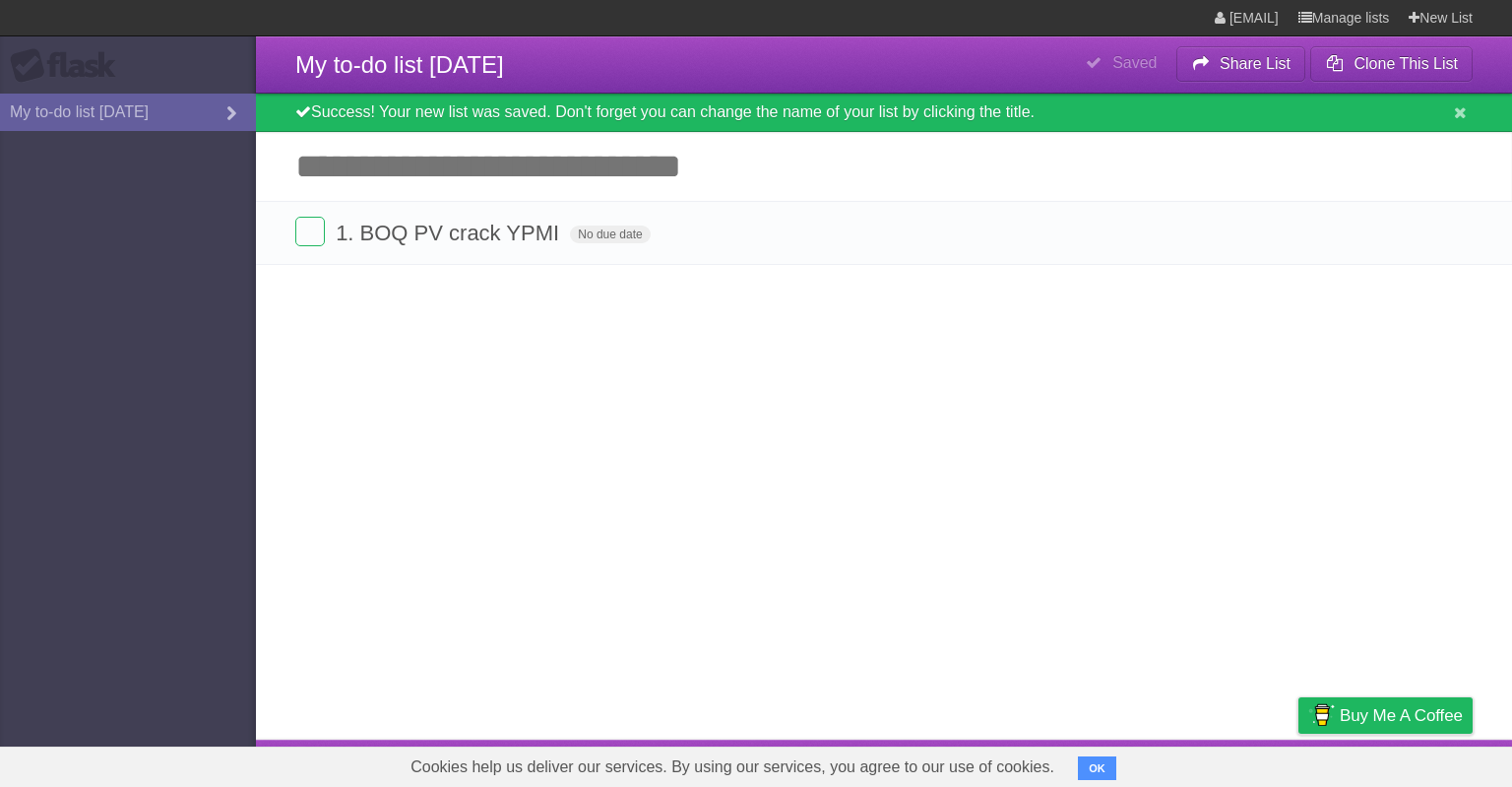 click on "Add another task" at bounding box center [884, 166] 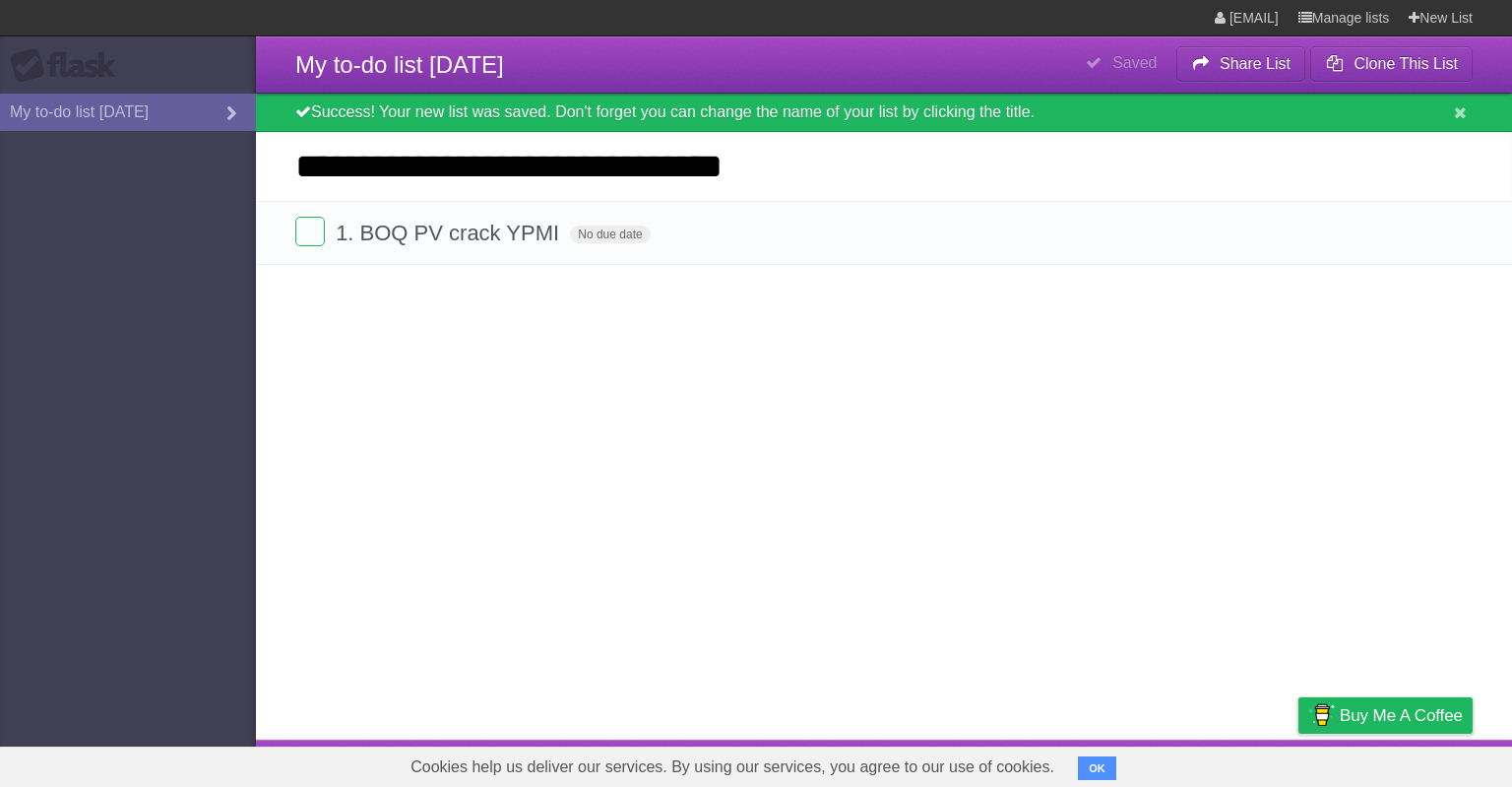 click on "**********" at bounding box center [884, 166] 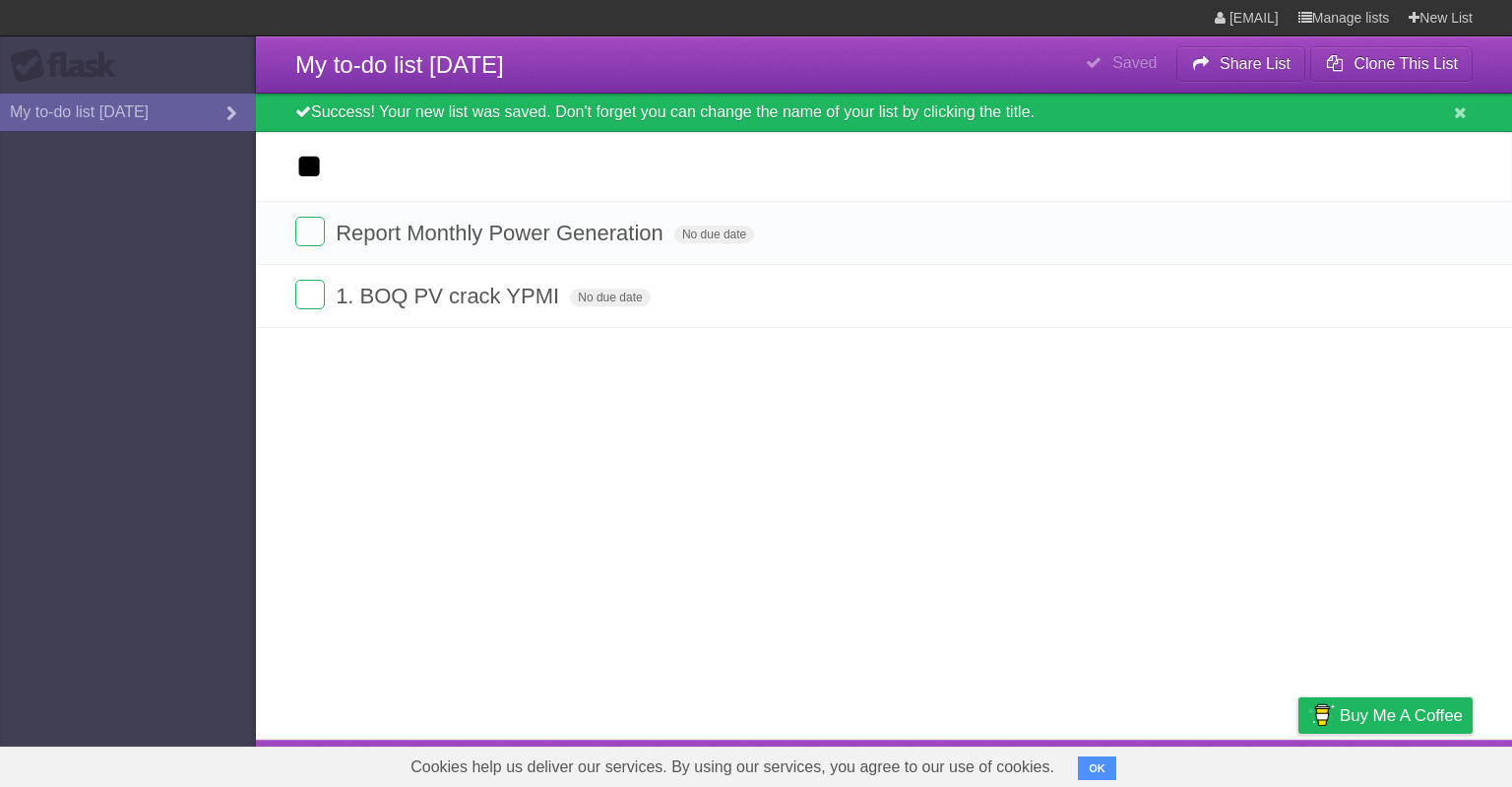 type on "*" 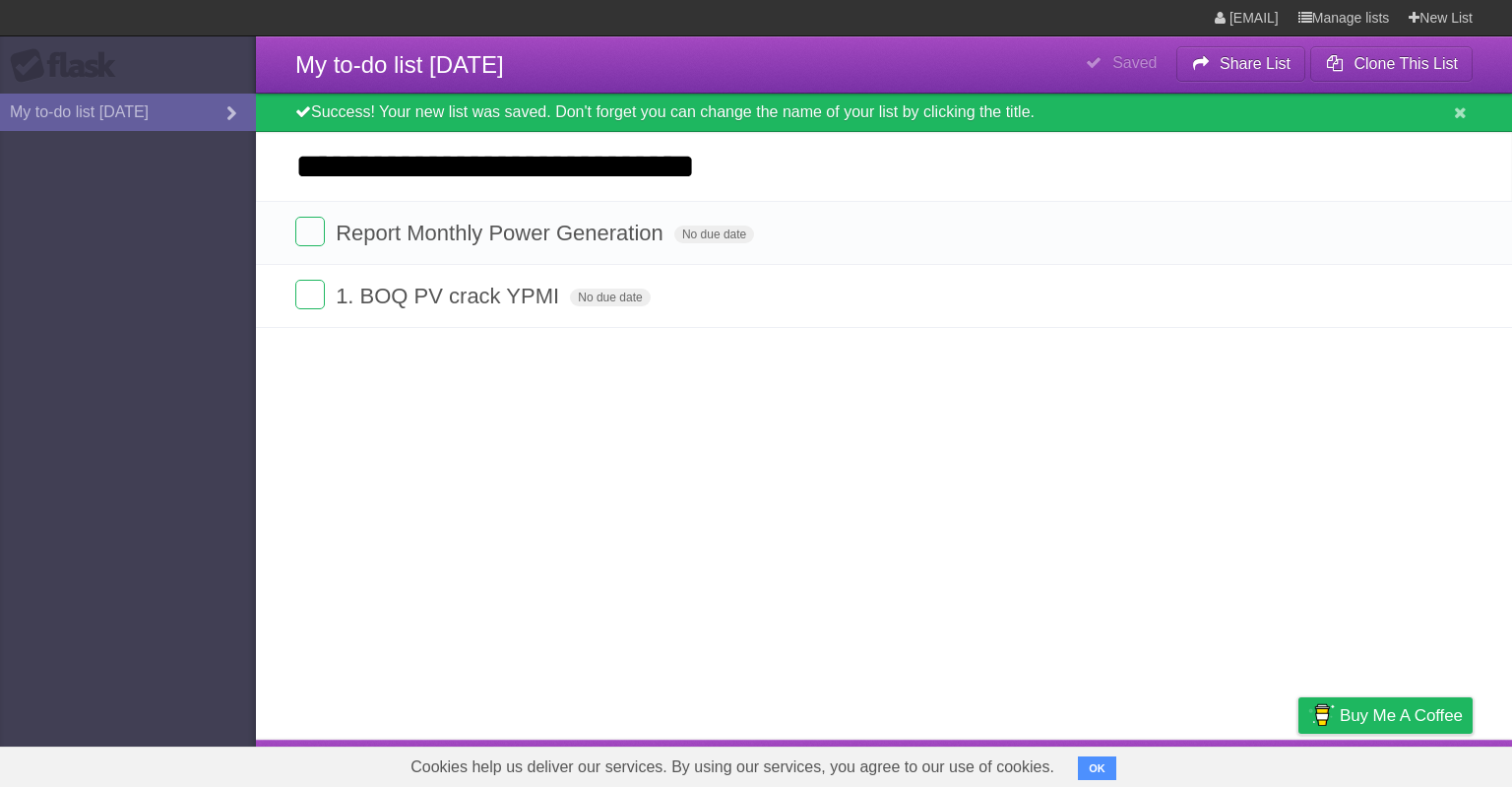 type on "**********" 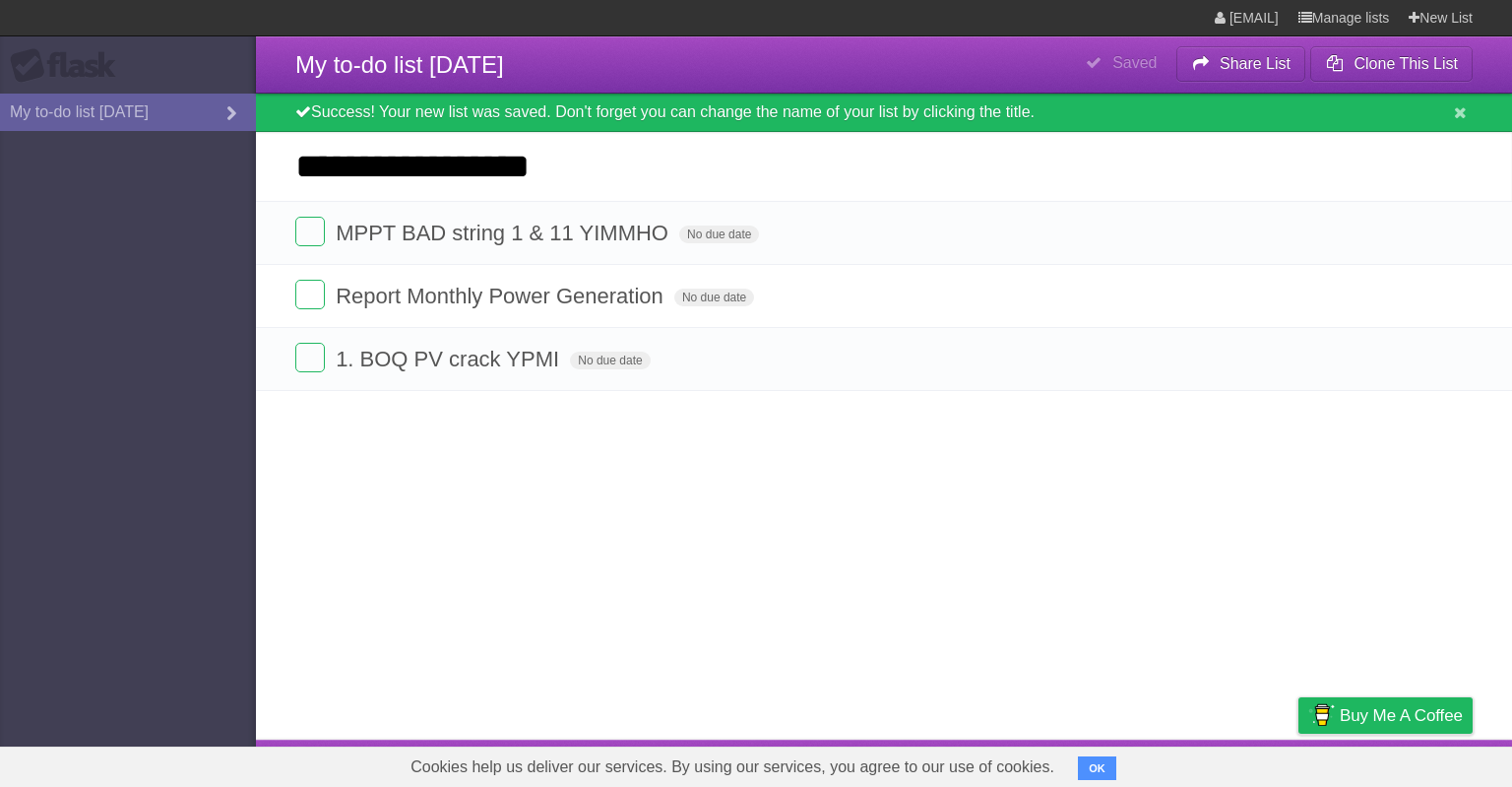 type on "**********" 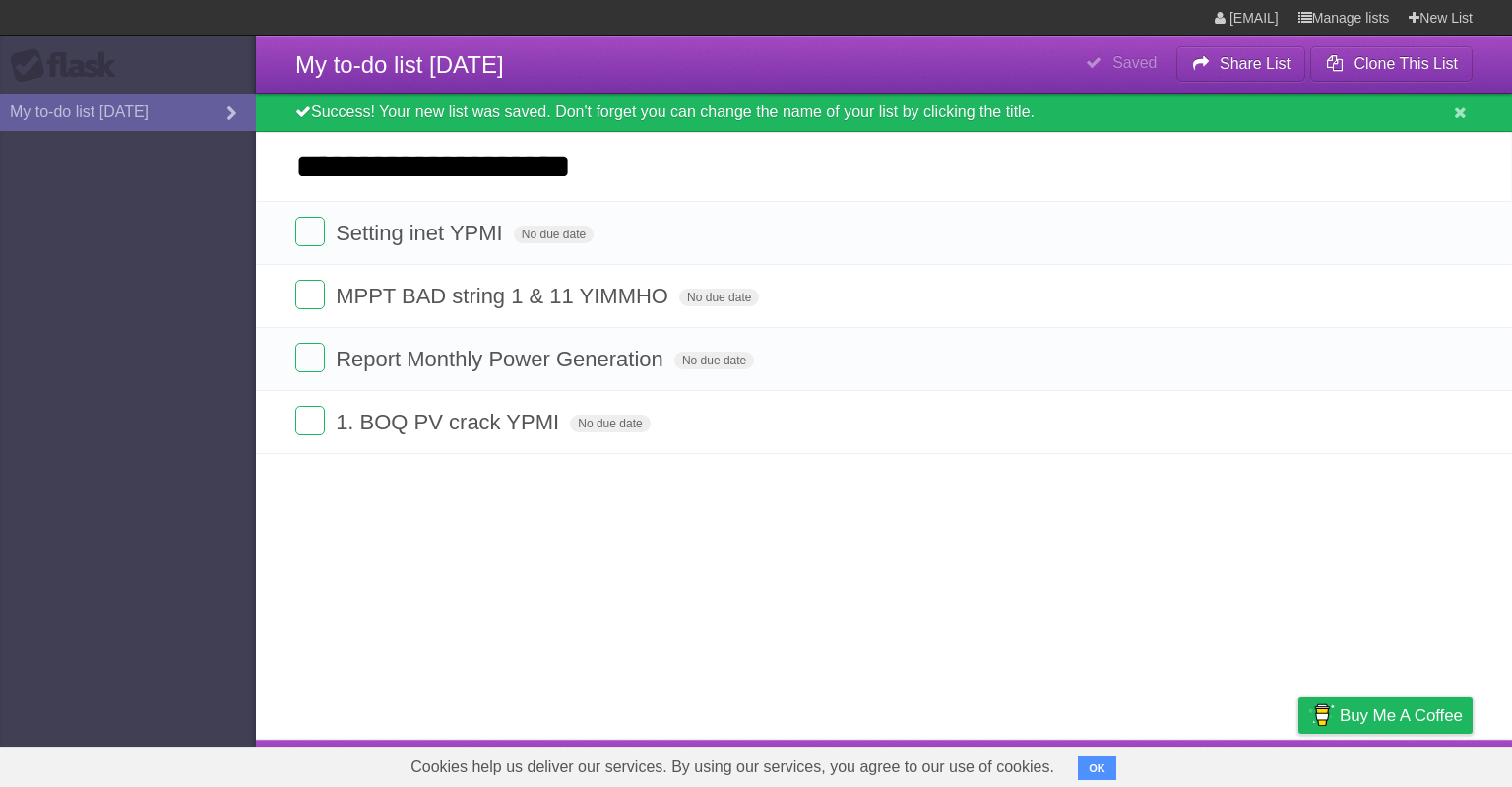 type on "**********" 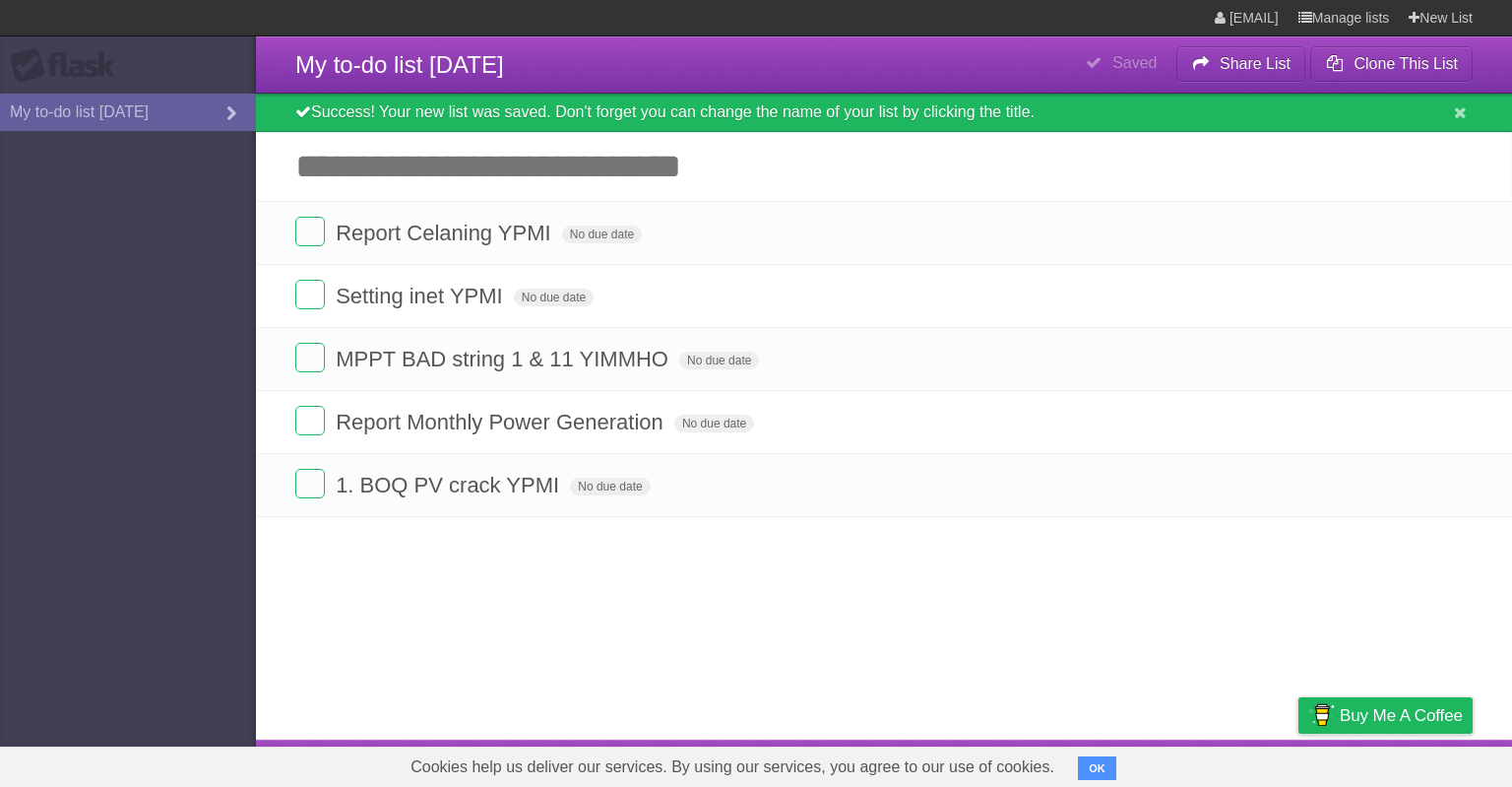 click on "OK" at bounding box center [1097, 768] 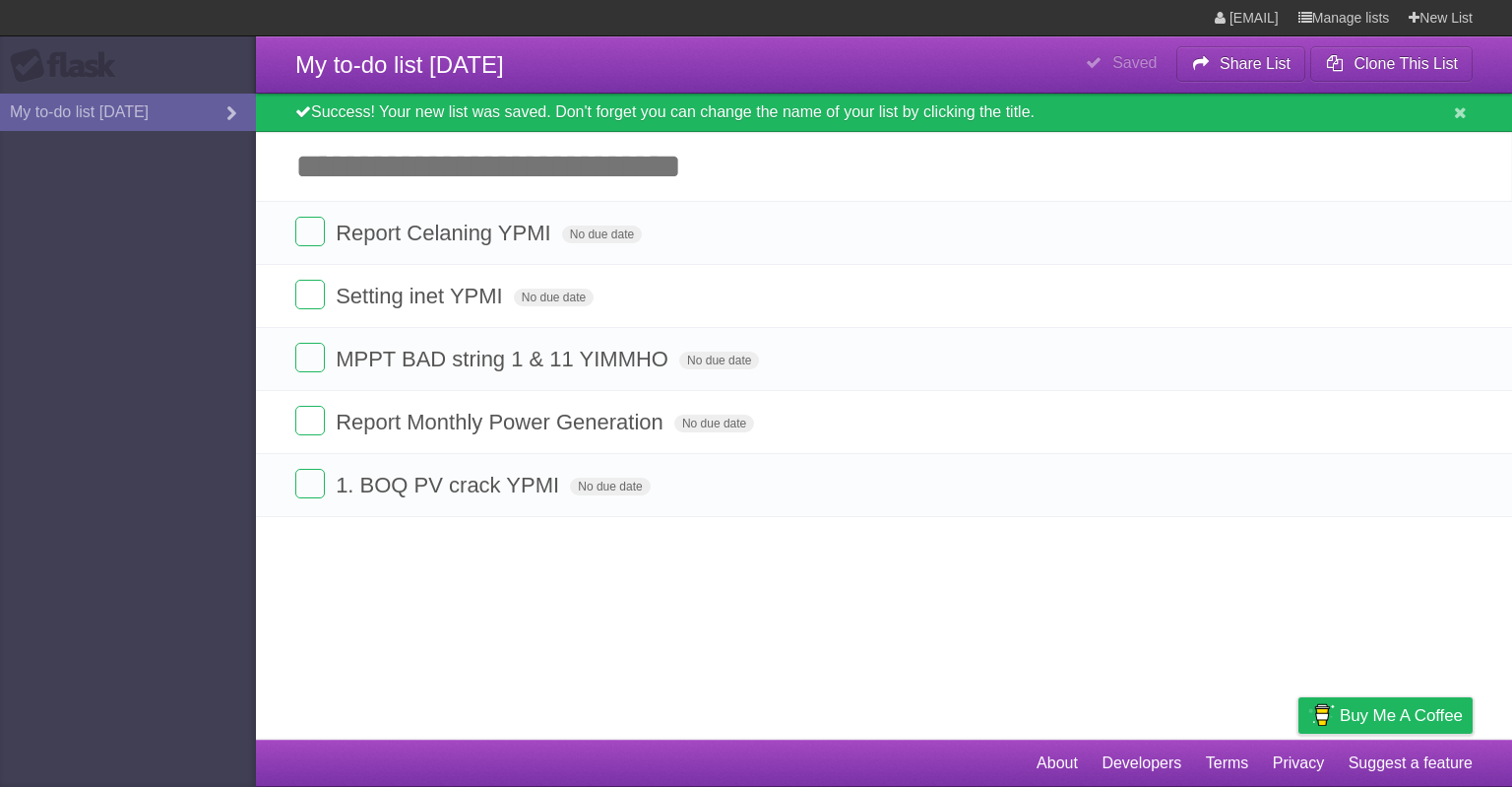 click on "Add another task" at bounding box center (884, 166) 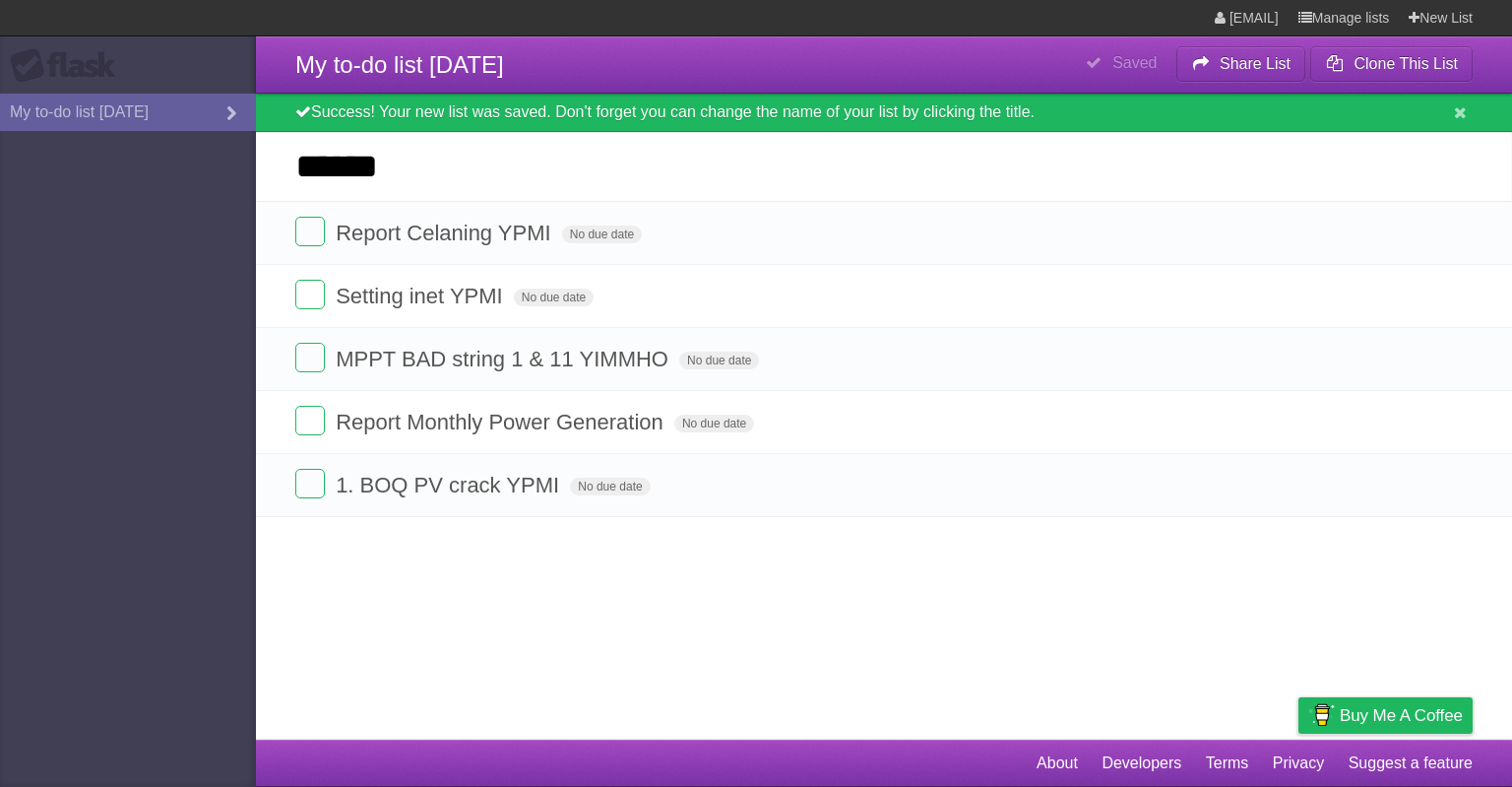 type on "******" 